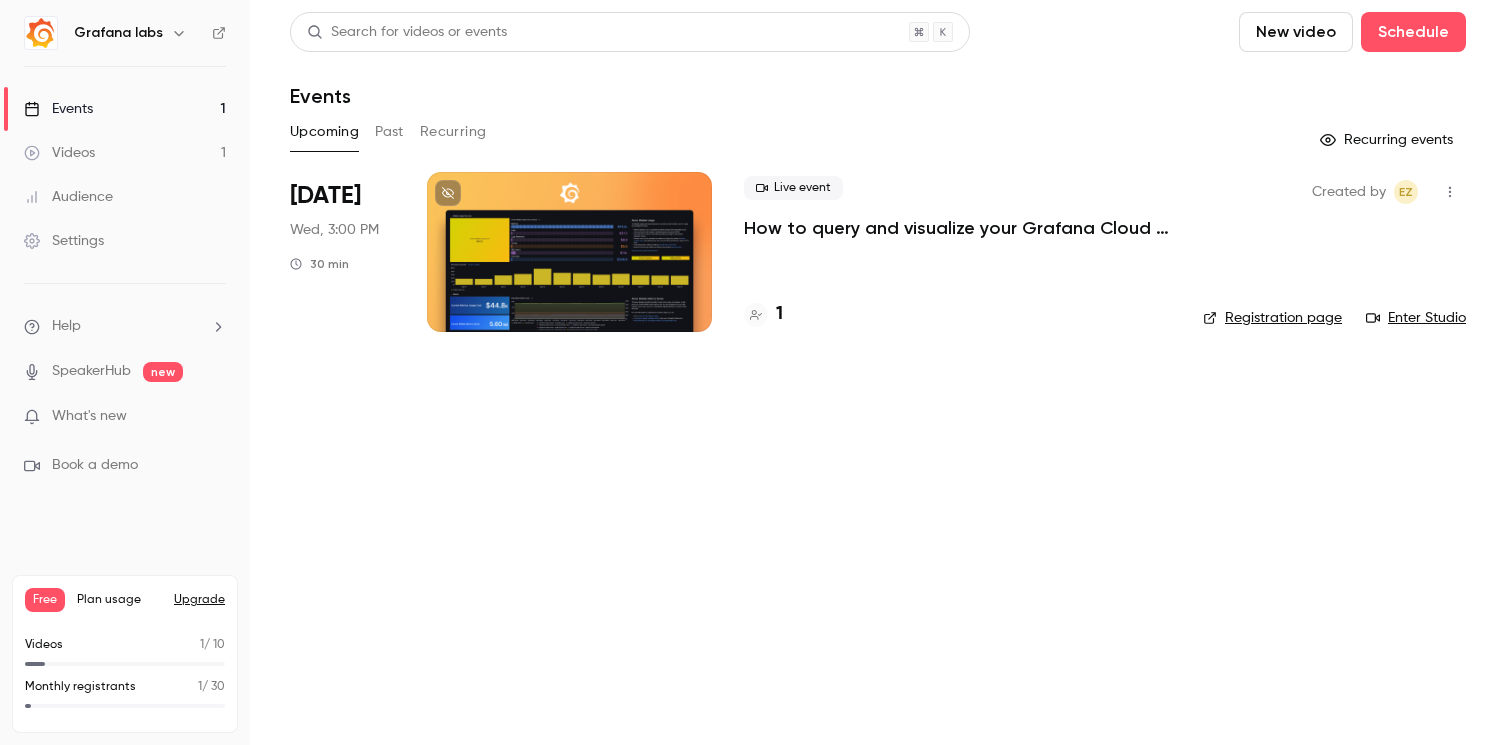 scroll, scrollTop: 0, scrollLeft: 0, axis: both 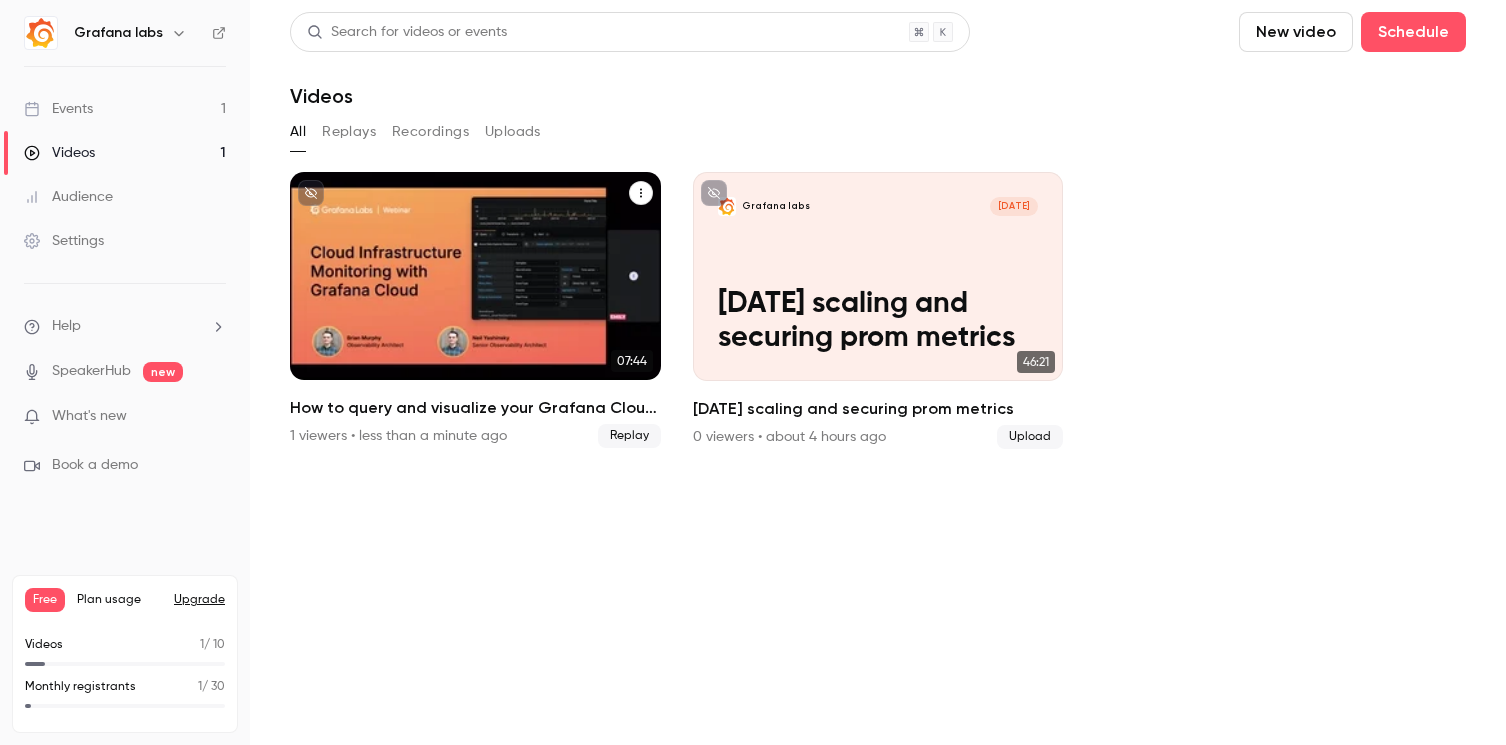 click on "How to query and visualize your Grafana Cloud usage data" at bounding box center (475, 408) 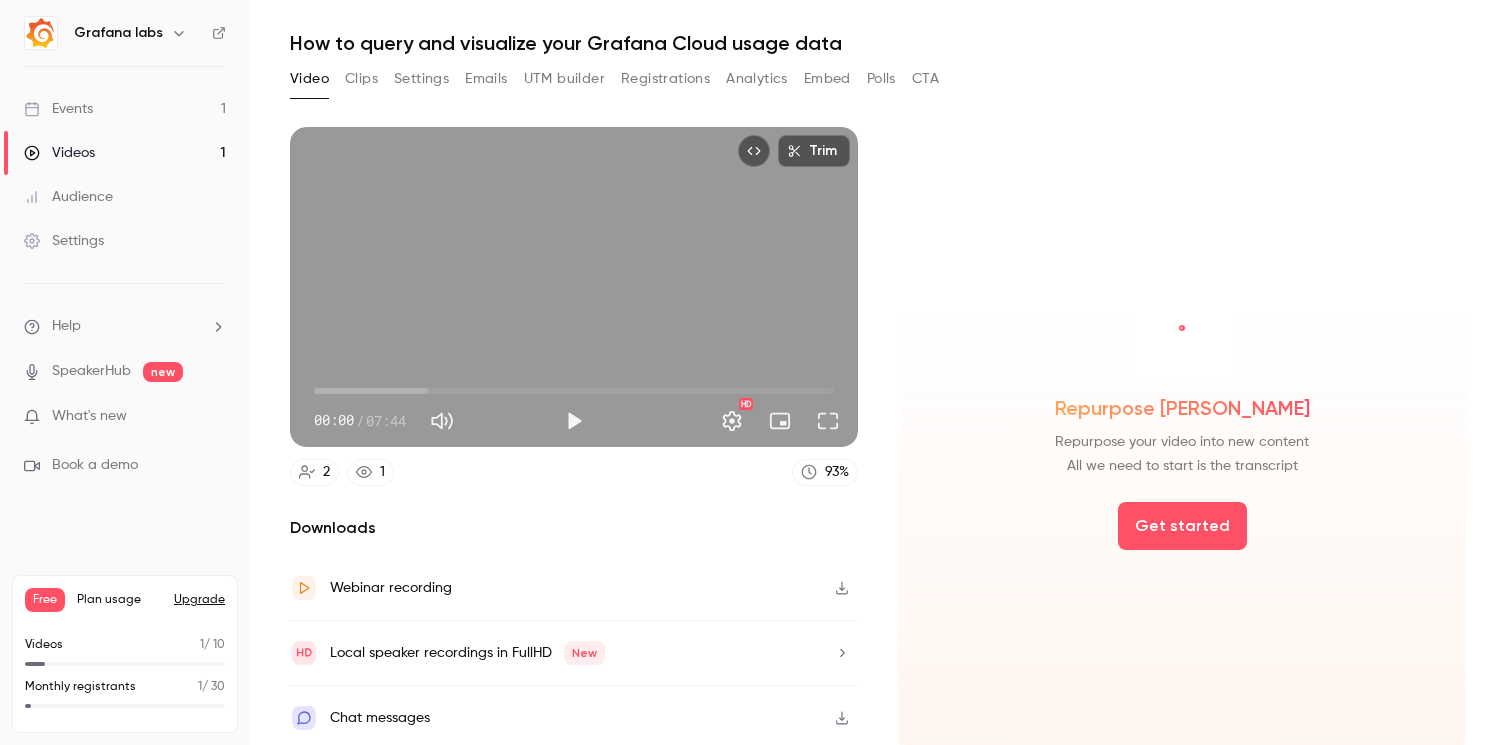 scroll, scrollTop: 0, scrollLeft: 0, axis: both 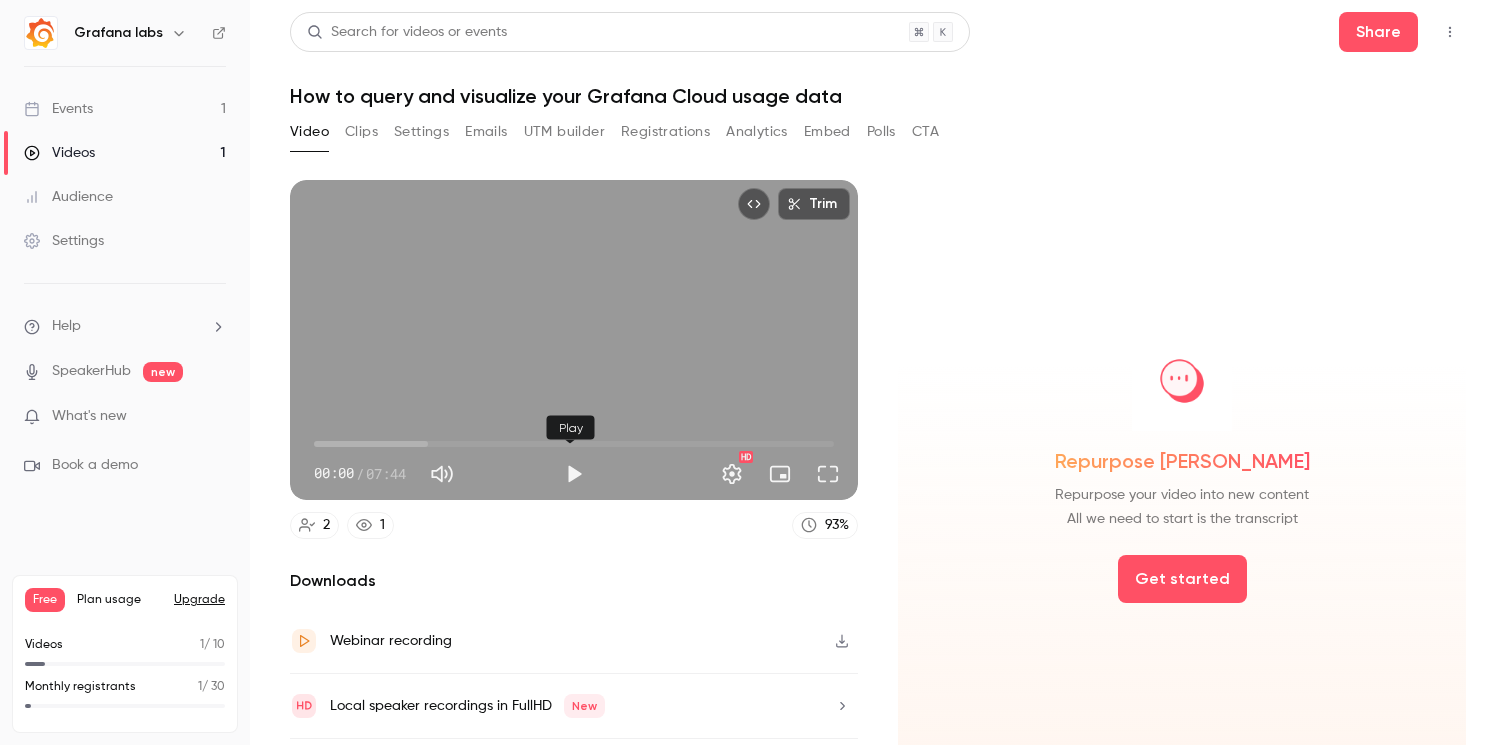 click at bounding box center [574, 474] 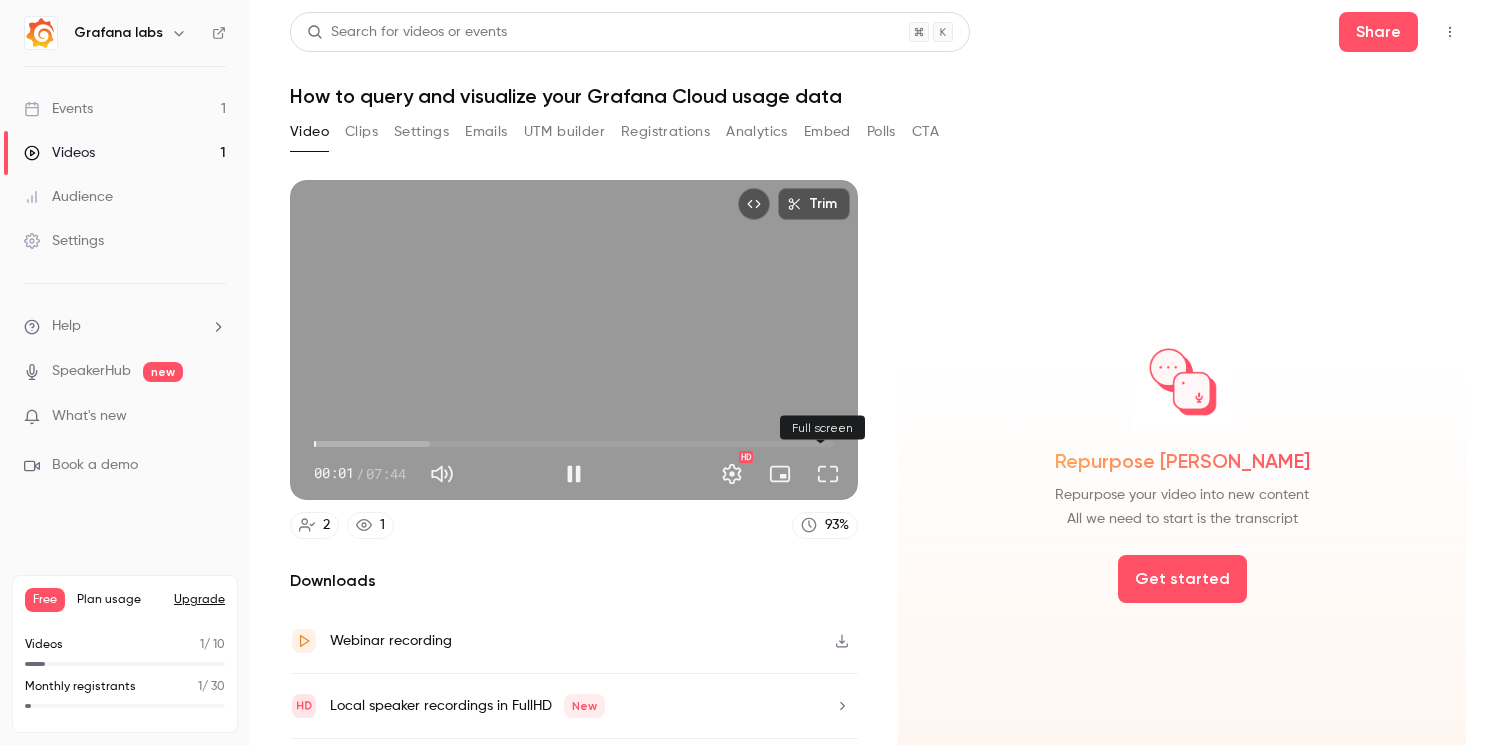 click at bounding box center (828, 474) 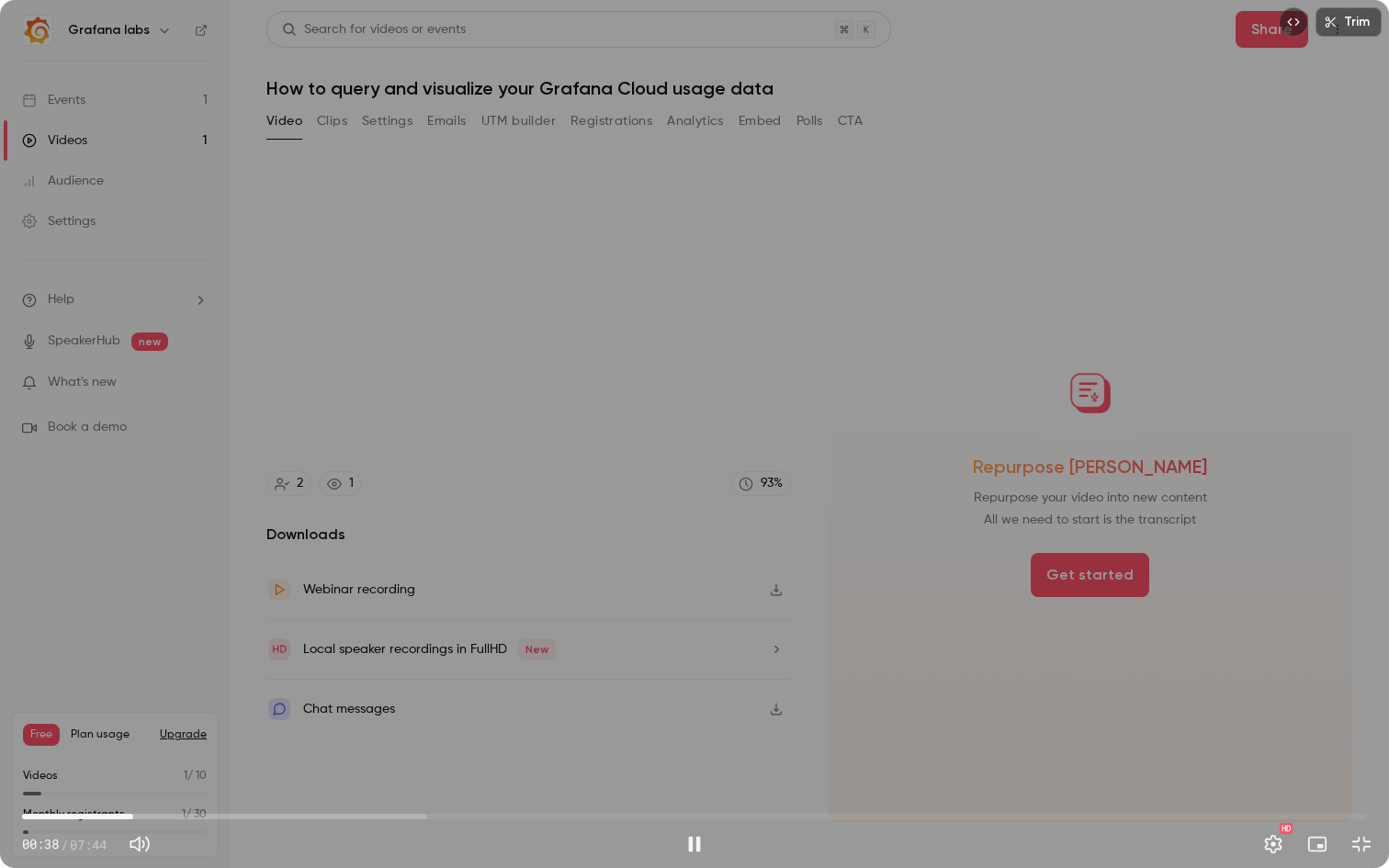click on "00:38" at bounding box center (694, 817) 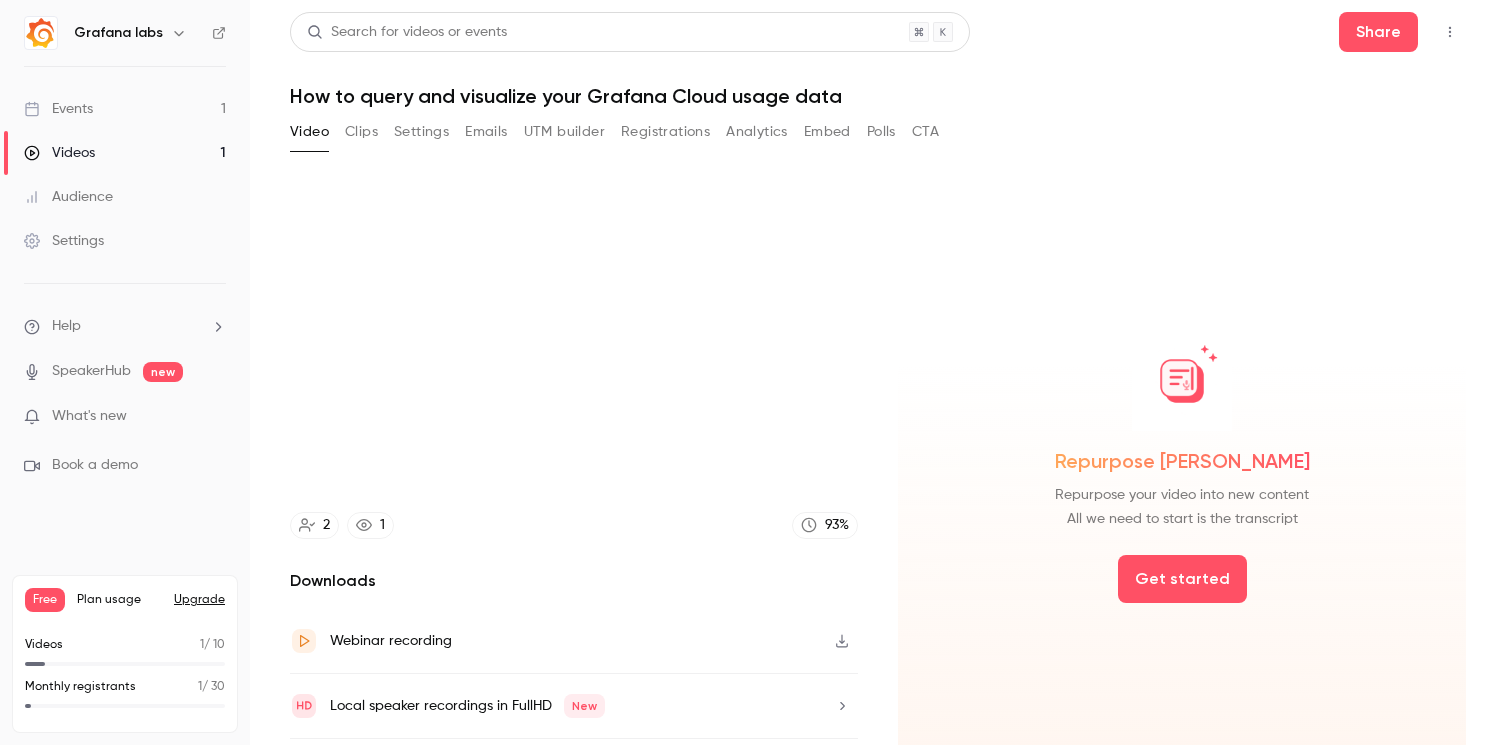 type on "*****" 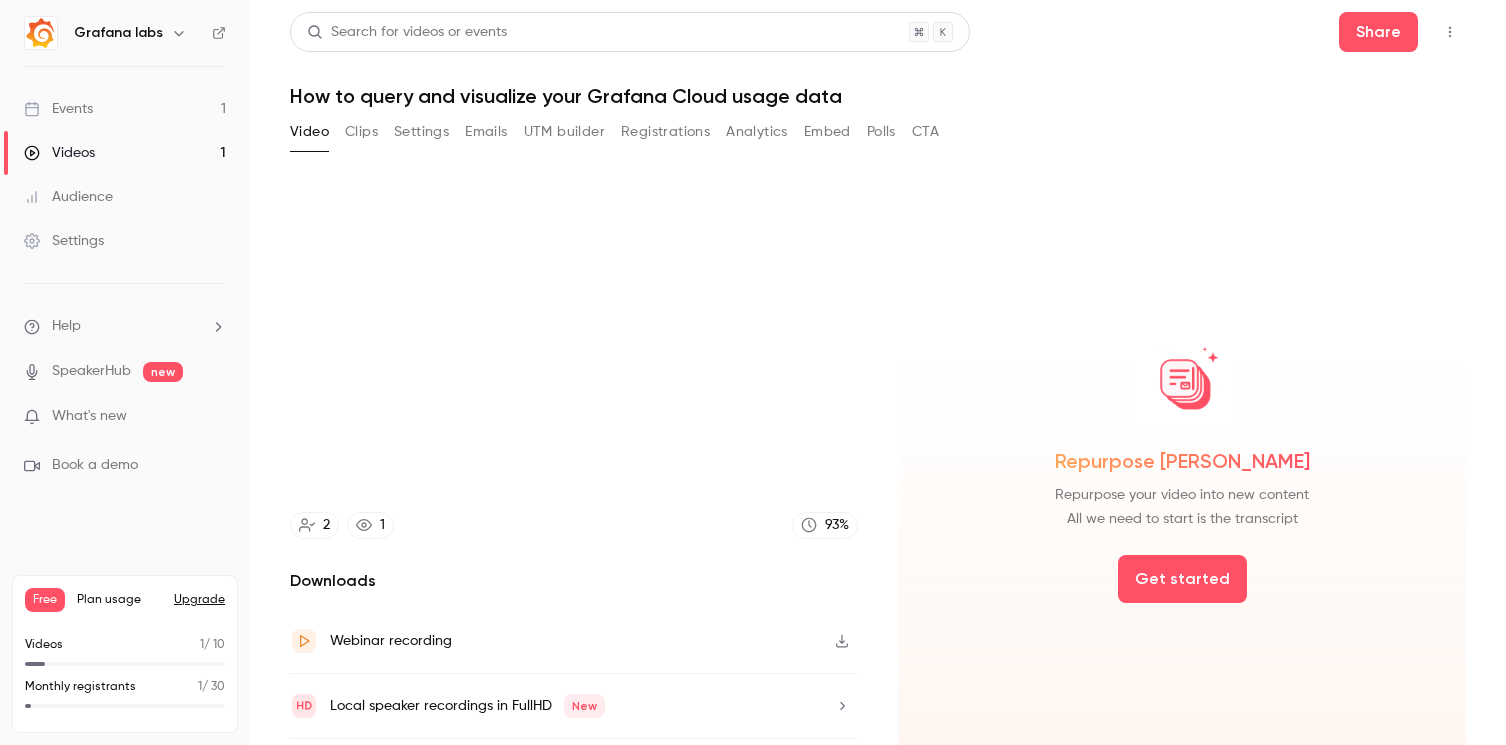 click on "Events" at bounding box center [58, 109] 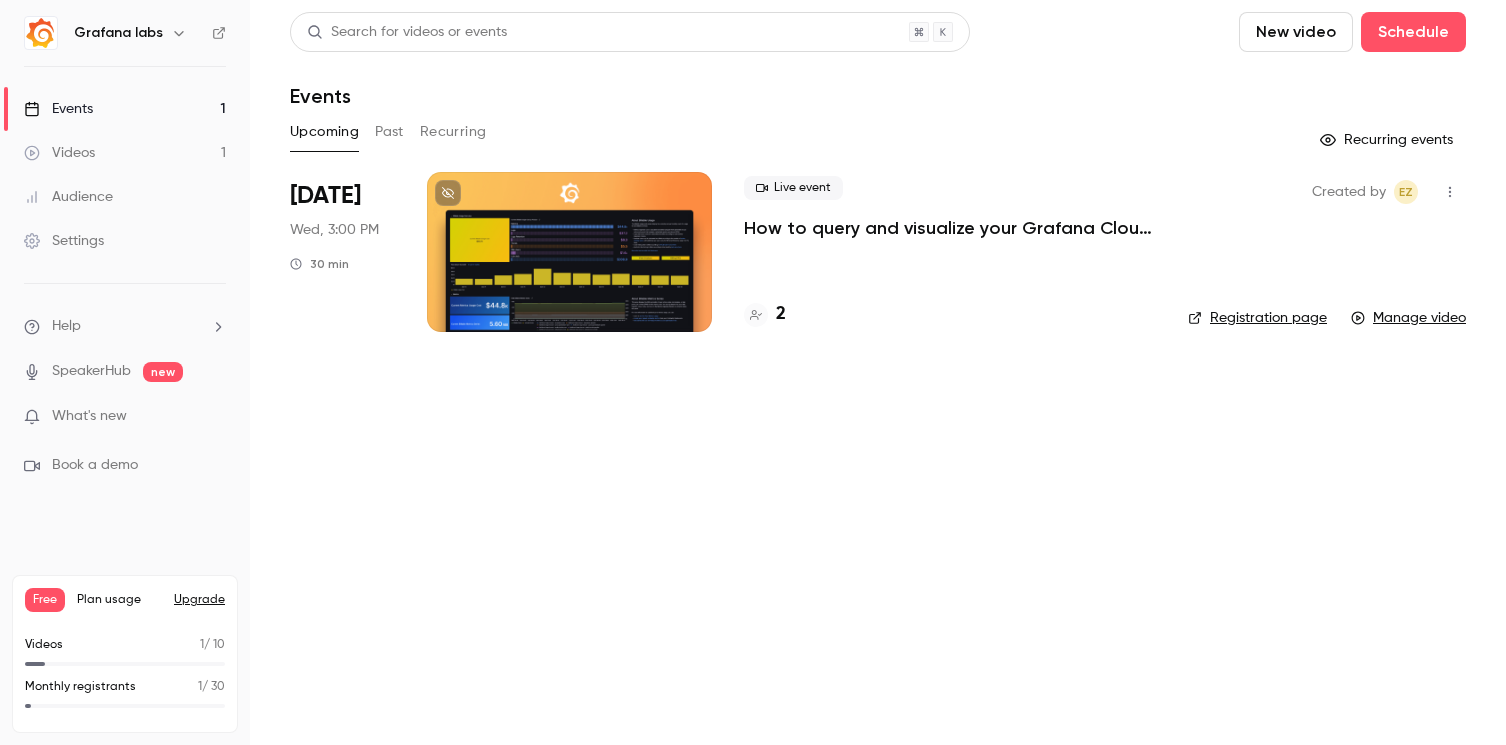 click at bounding box center [1450, 192] 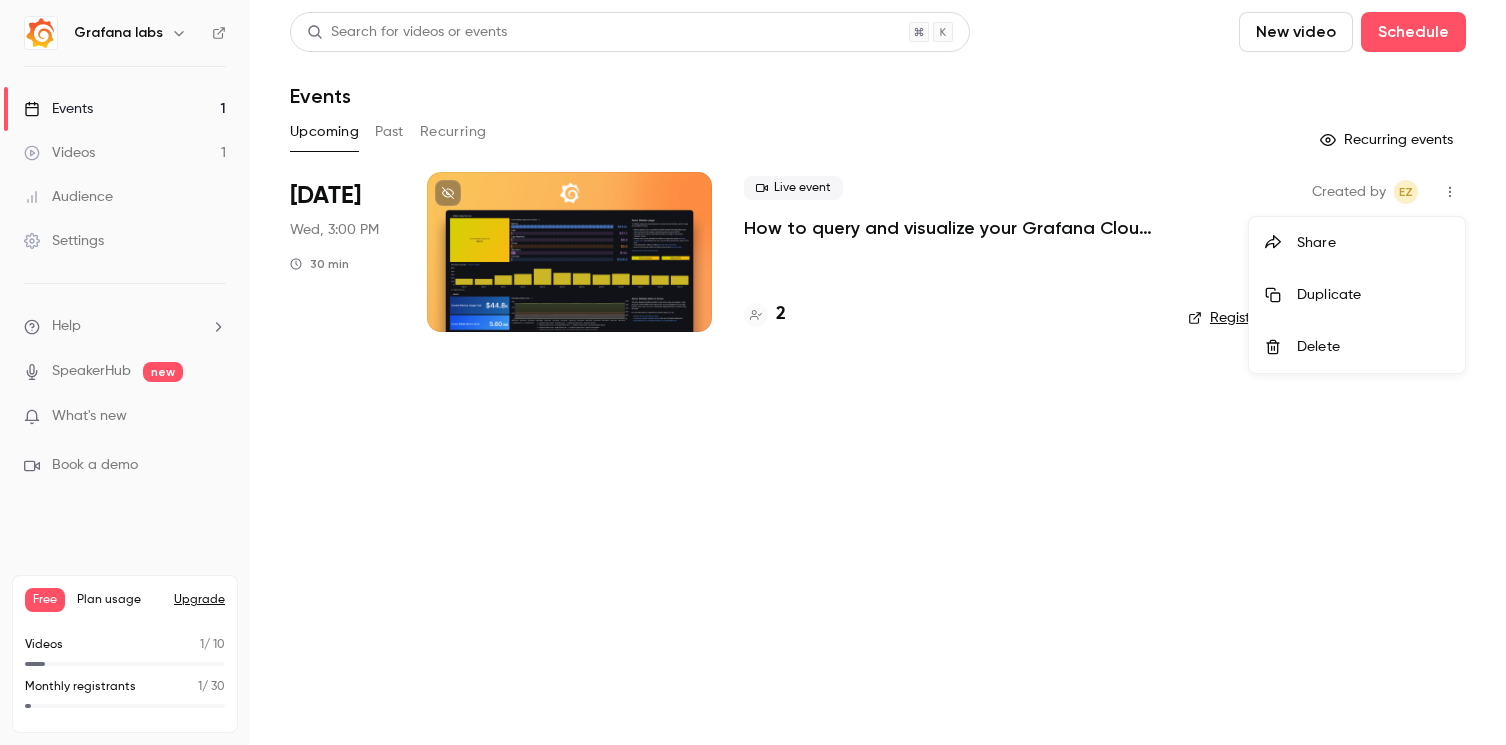 click on "Duplicate" at bounding box center [1373, 295] 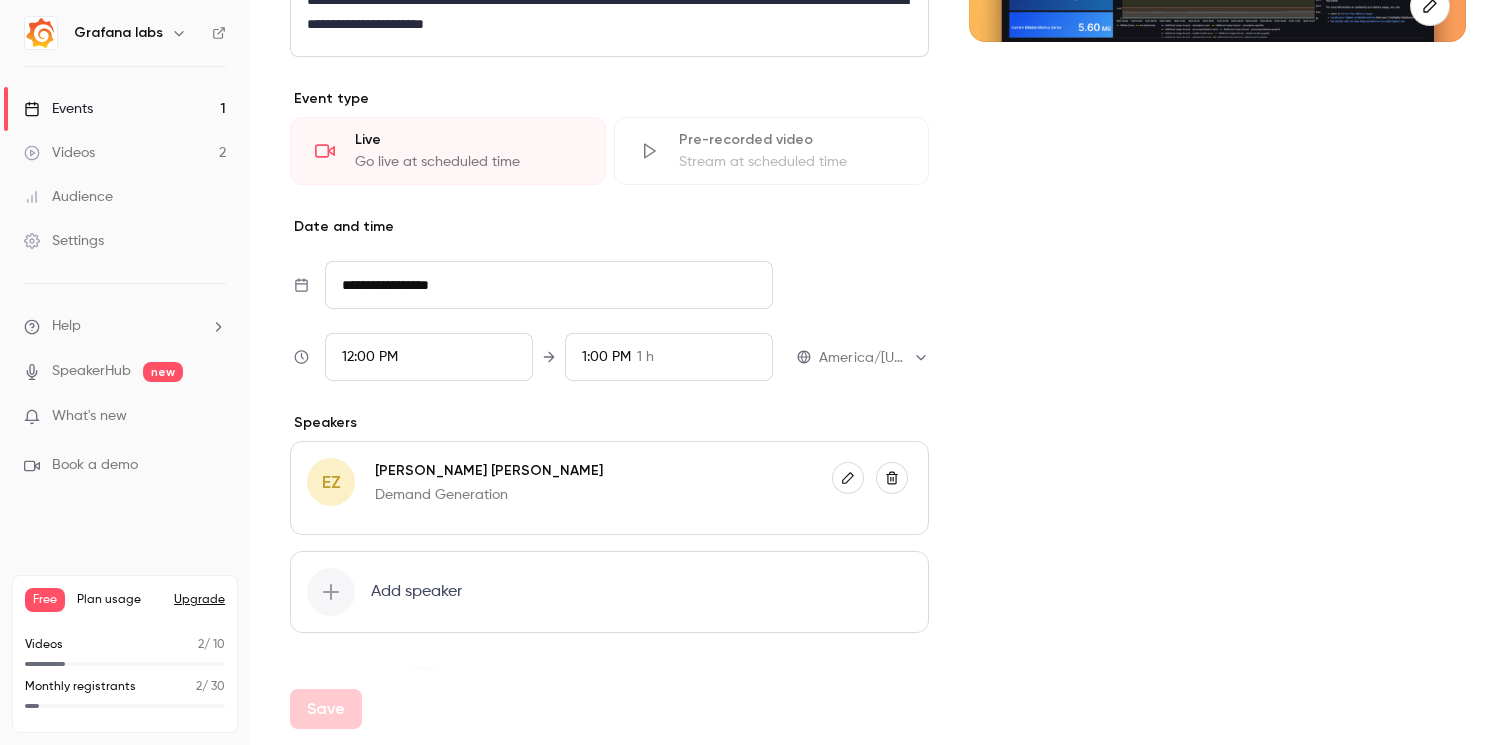 scroll, scrollTop: 438, scrollLeft: 0, axis: vertical 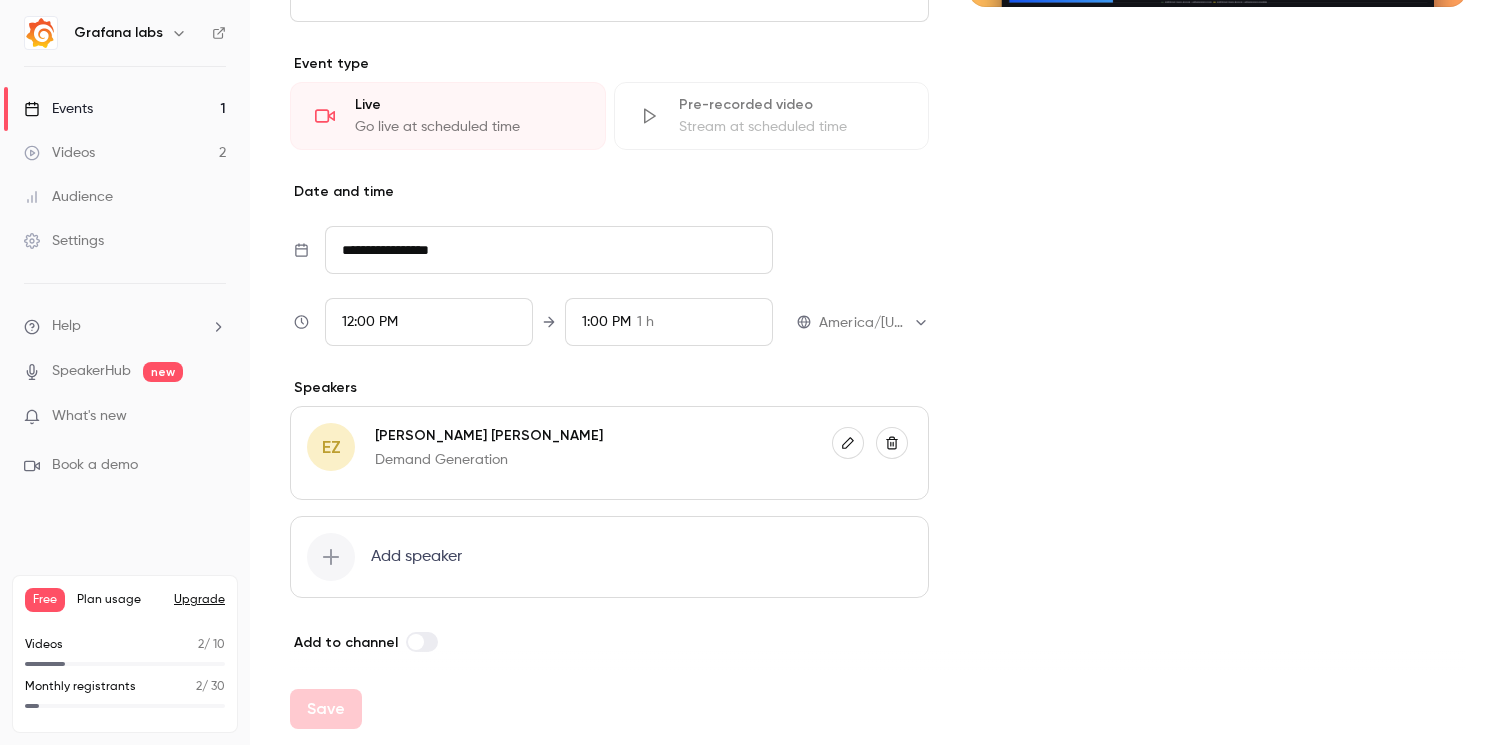 click on "**********" at bounding box center [549, 250] 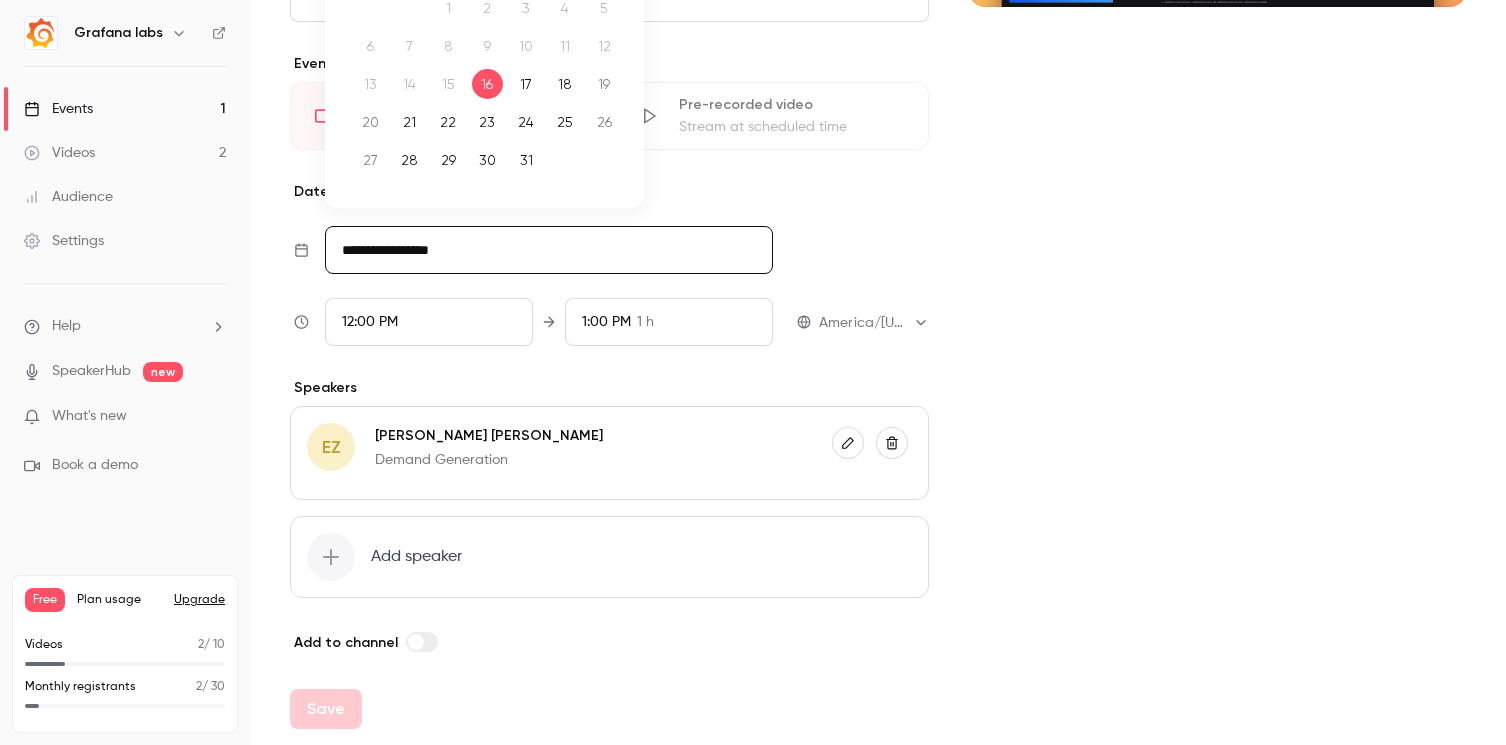 click on "17" at bounding box center [526, 84] 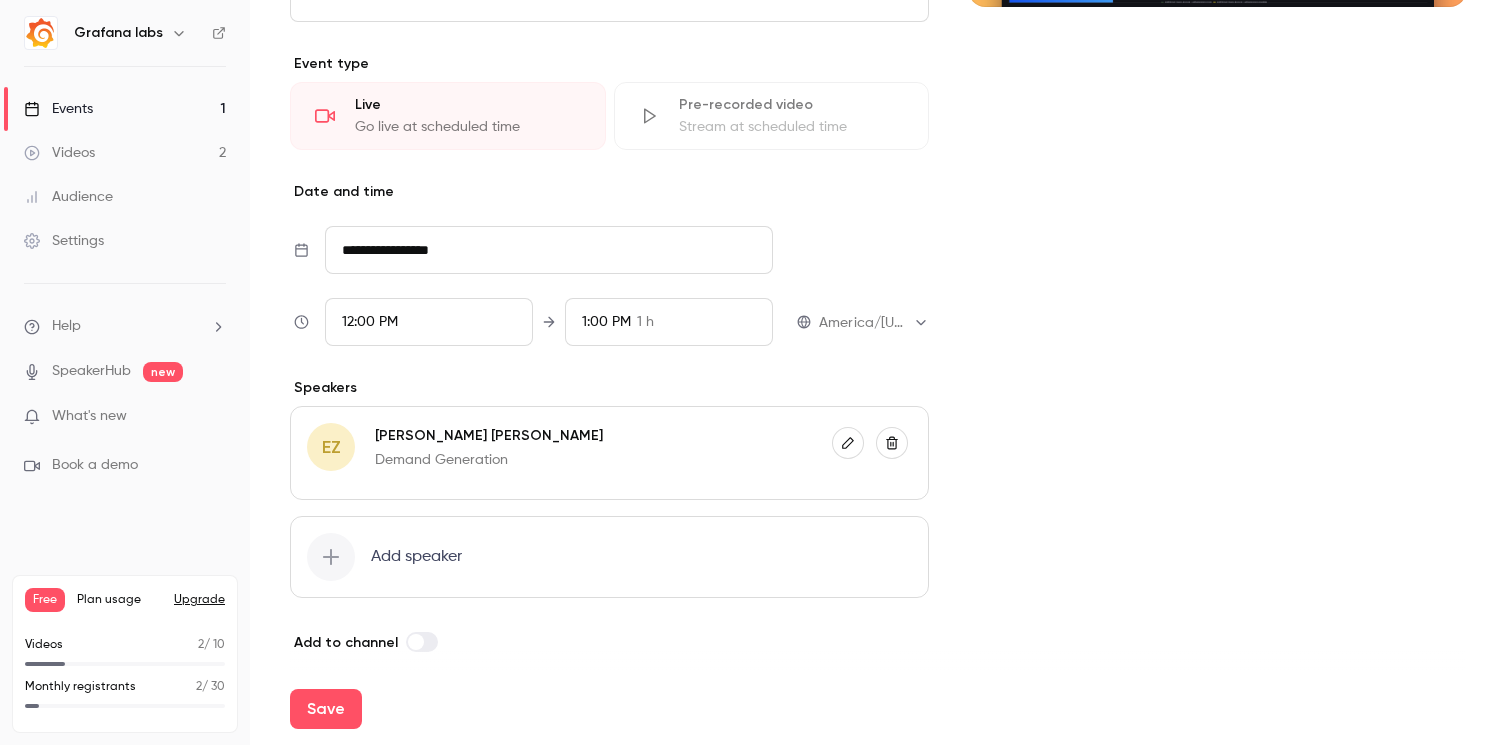 click on "12:00 PM" at bounding box center [429, 322] 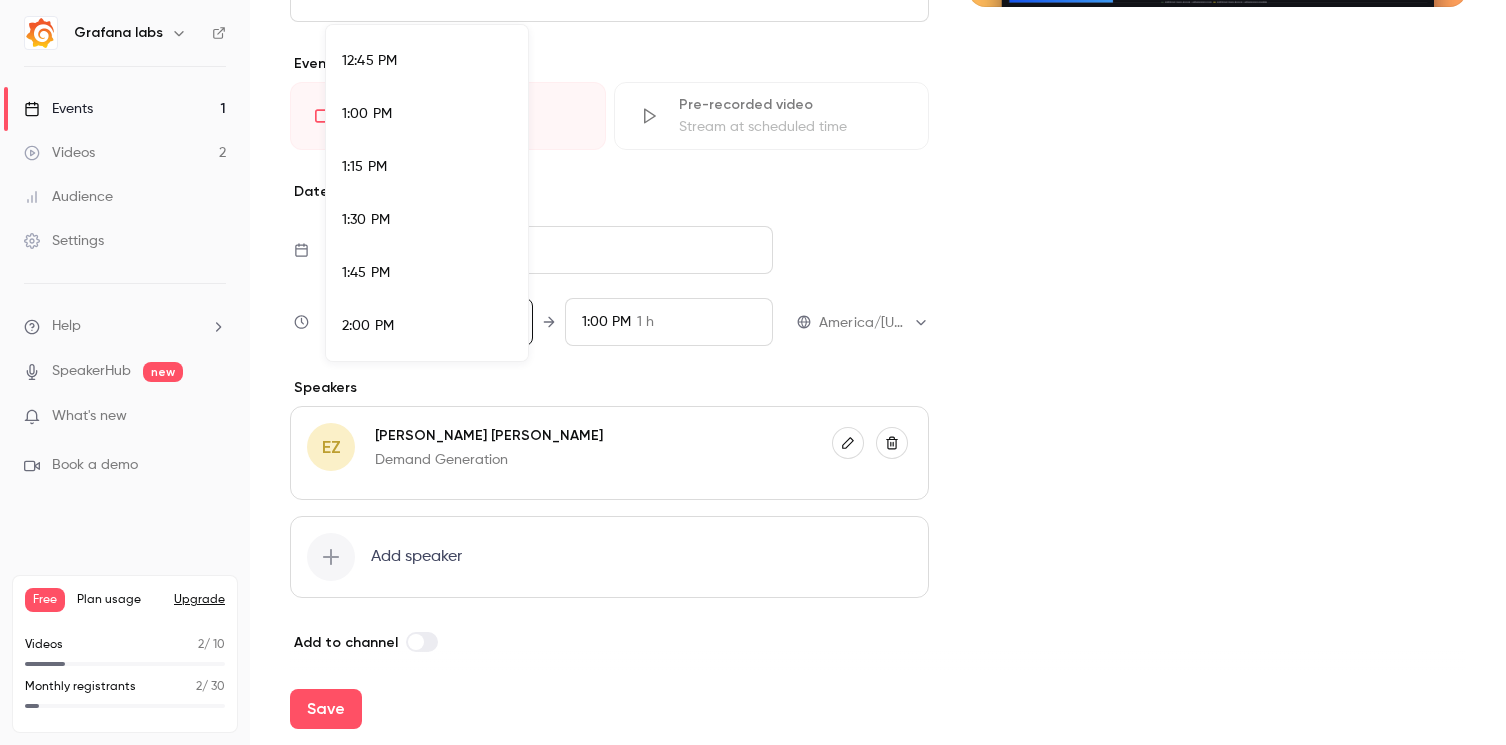 scroll, scrollTop: 2696, scrollLeft: 0, axis: vertical 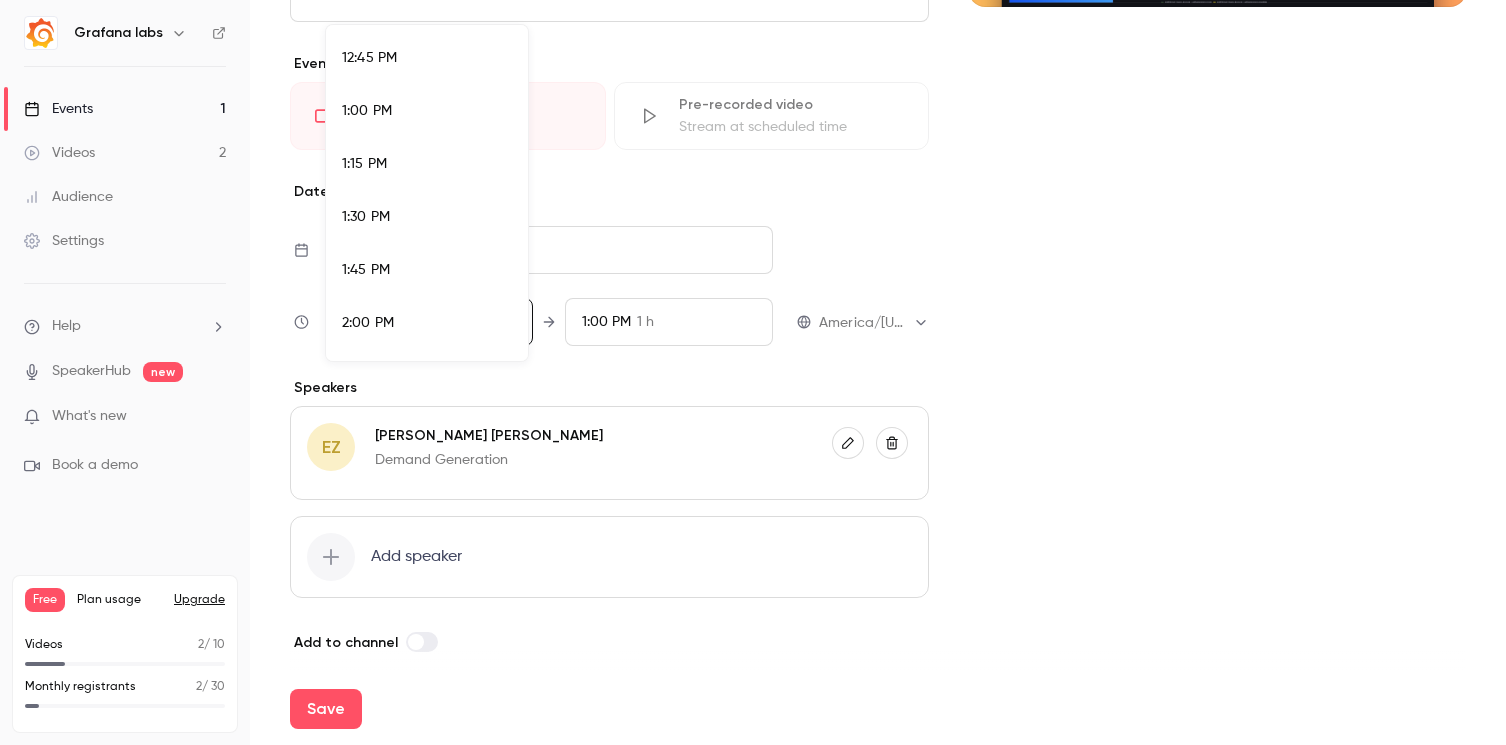 click on "1:45 PM" at bounding box center (366, 270) 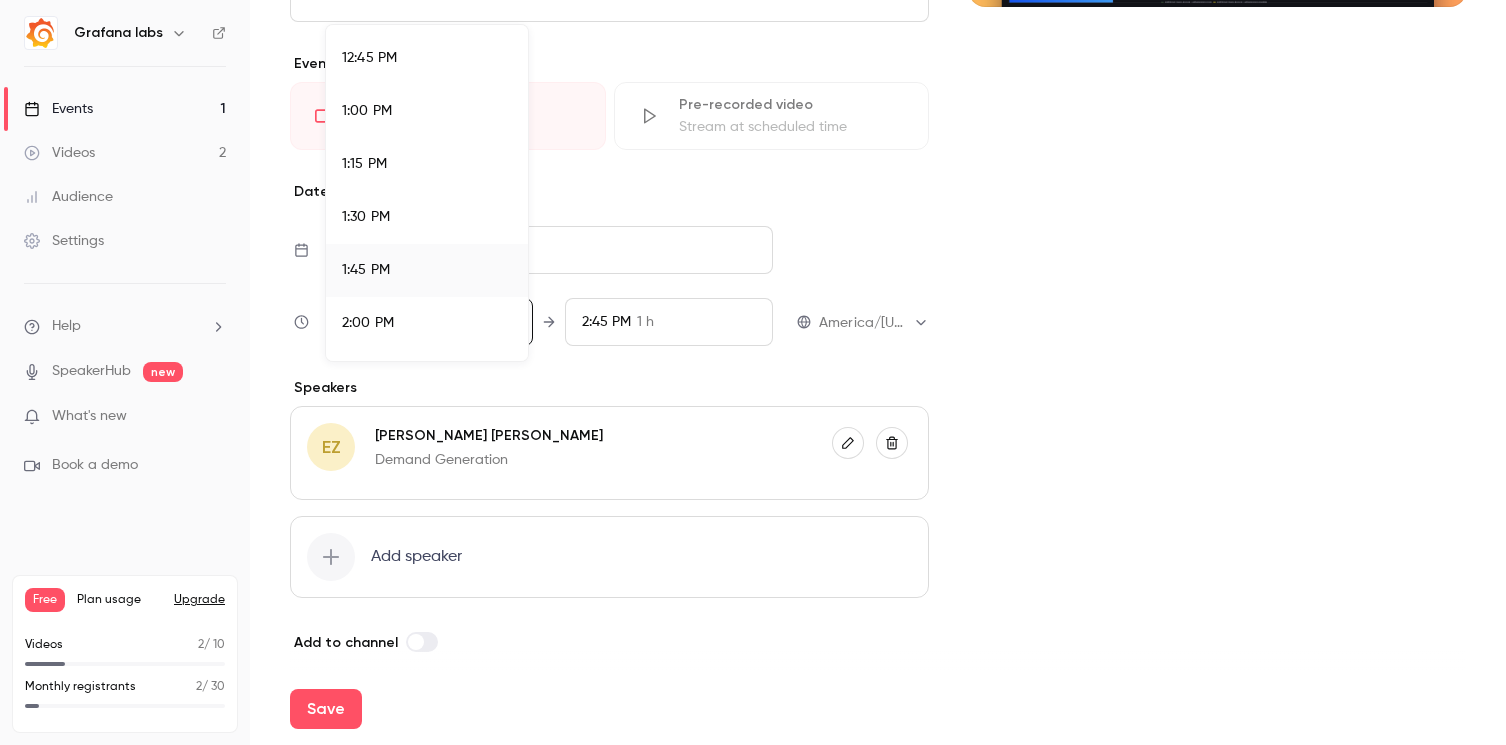 click at bounding box center (753, 372) 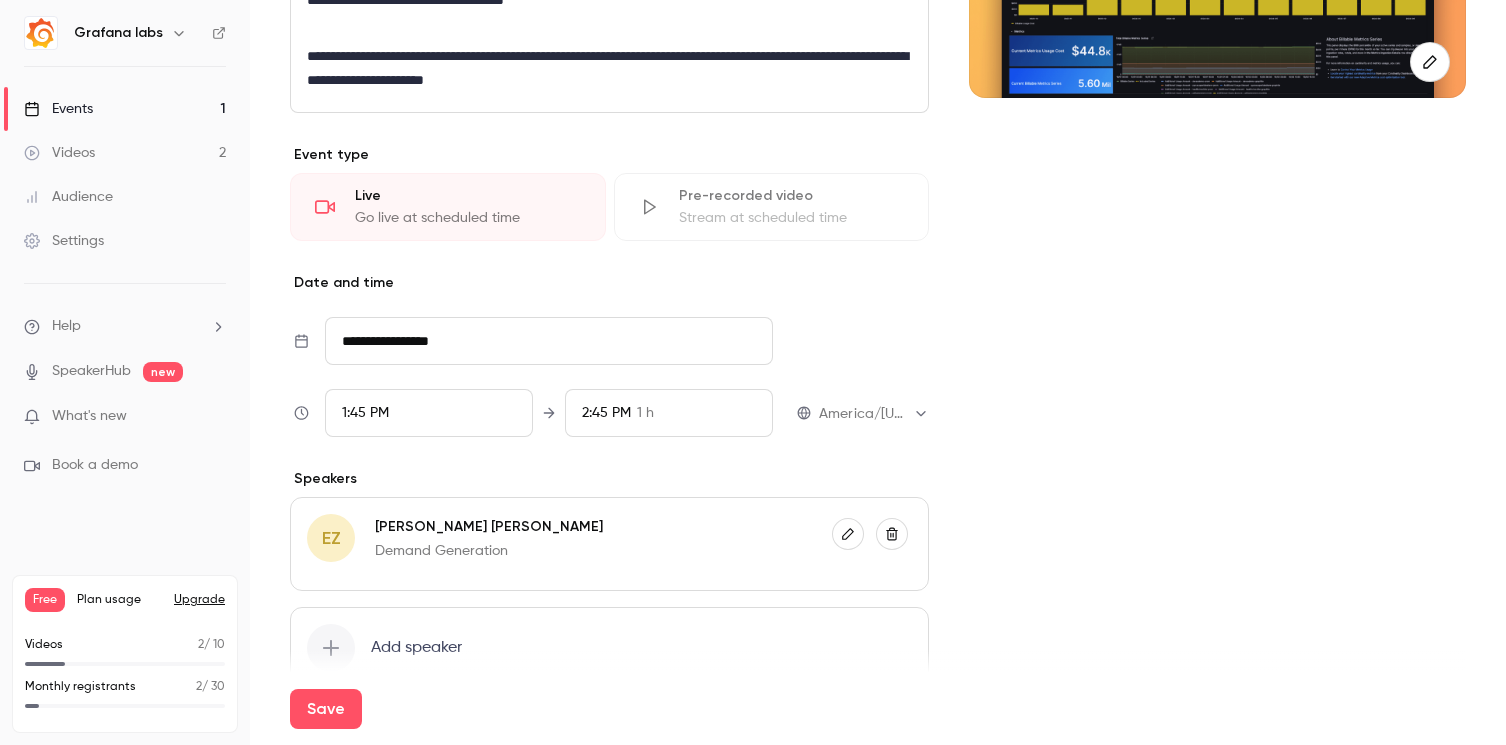 scroll, scrollTop: 296, scrollLeft: 0, axis: vertical 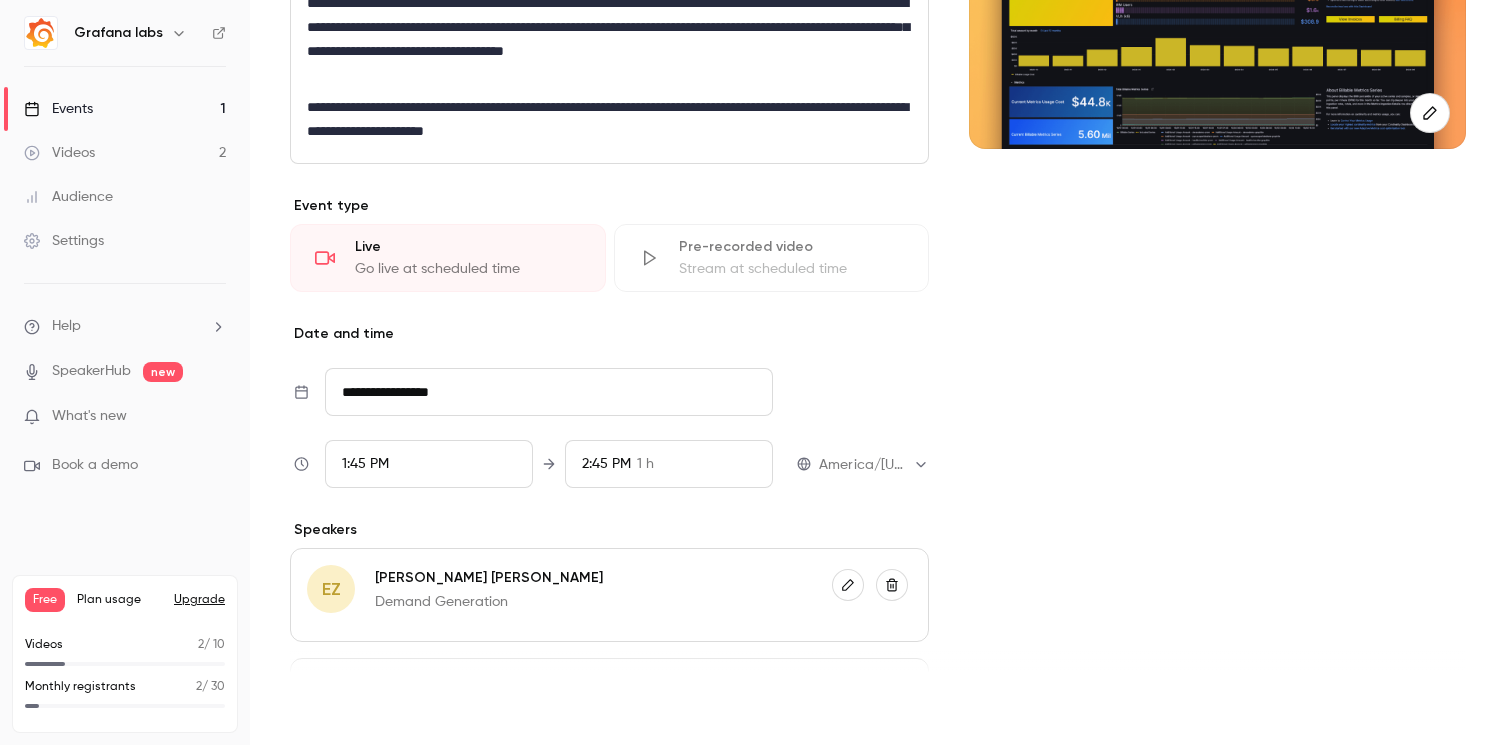 click on "Save" at bounding box center [326, 709] 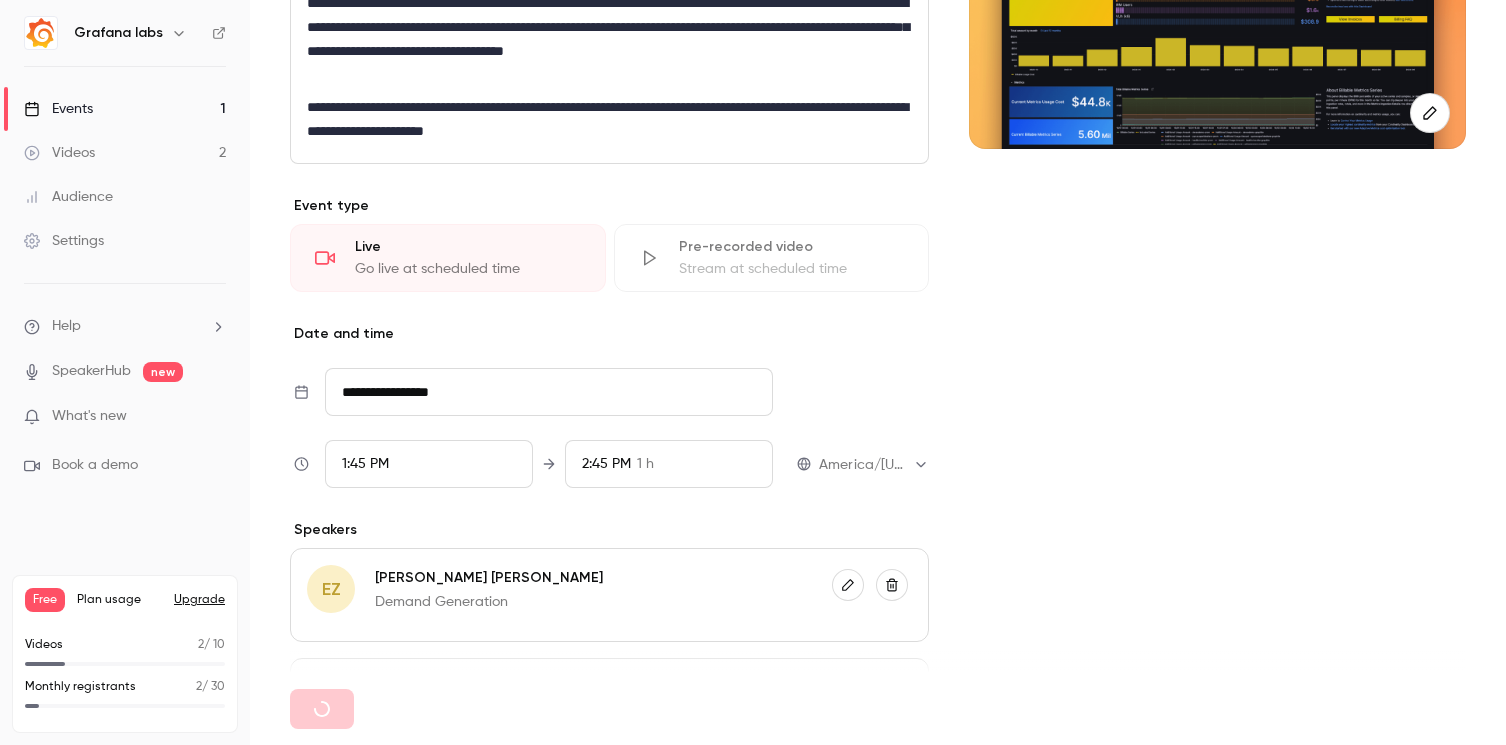type on "**********" 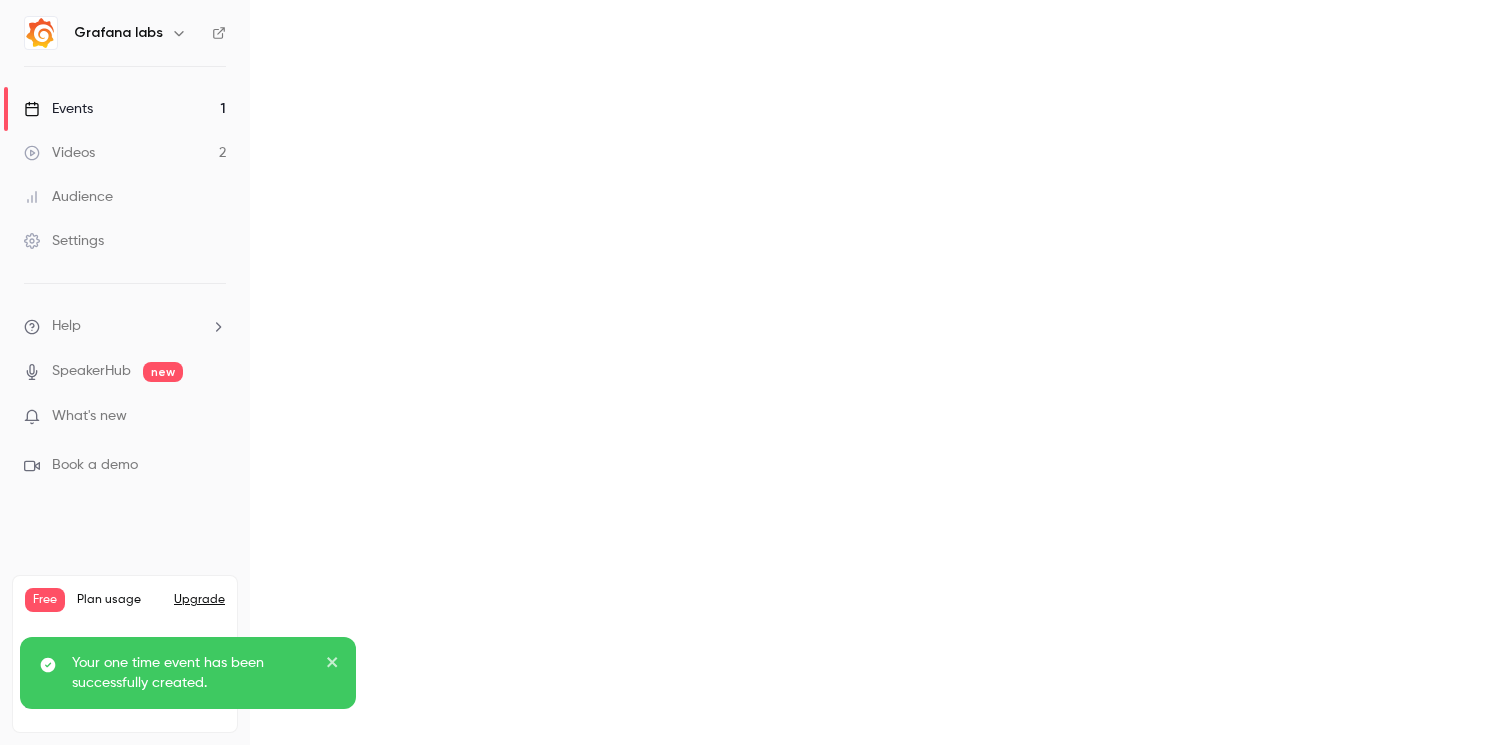 scroll, scrollTop: 0, scrollLeft: 0, axis: both 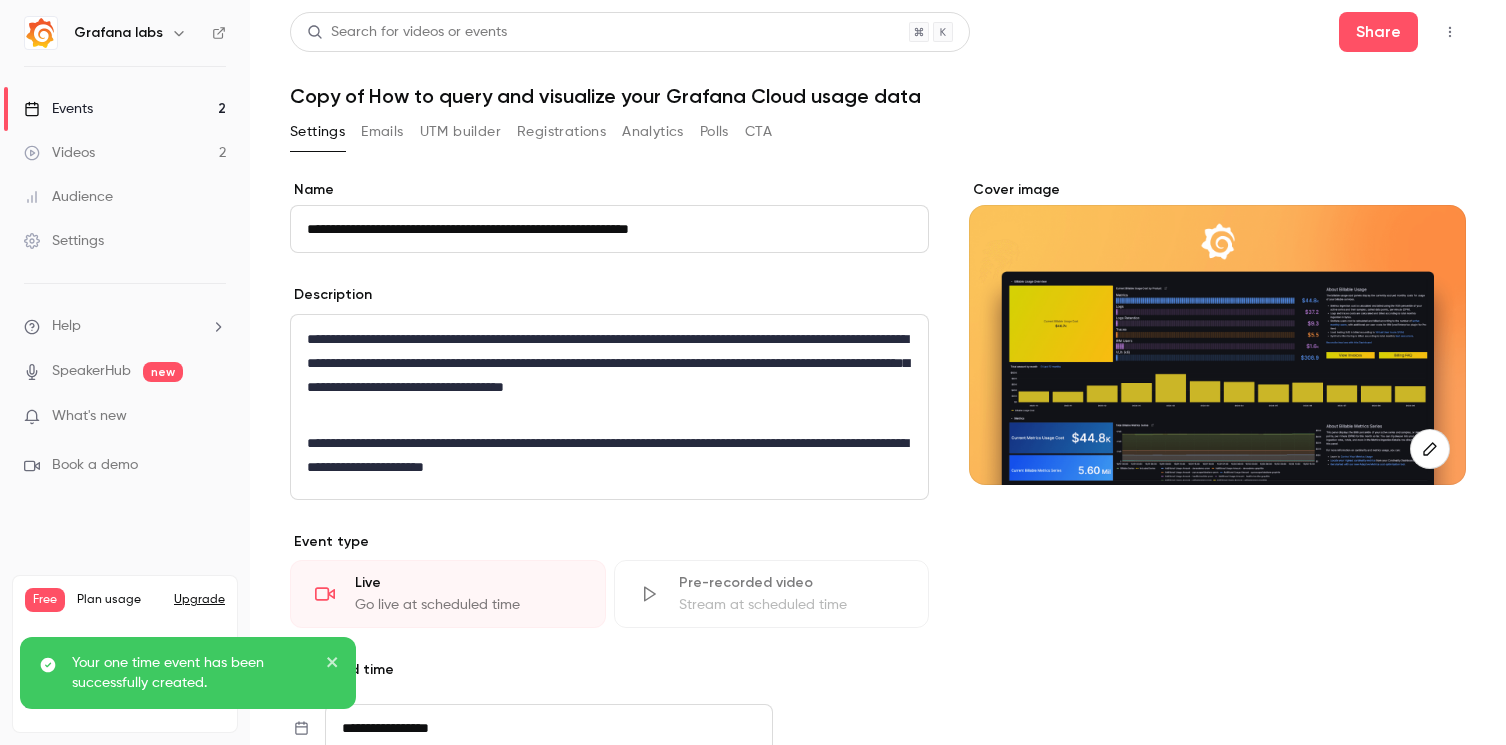 click at bounding box center [333, 665] 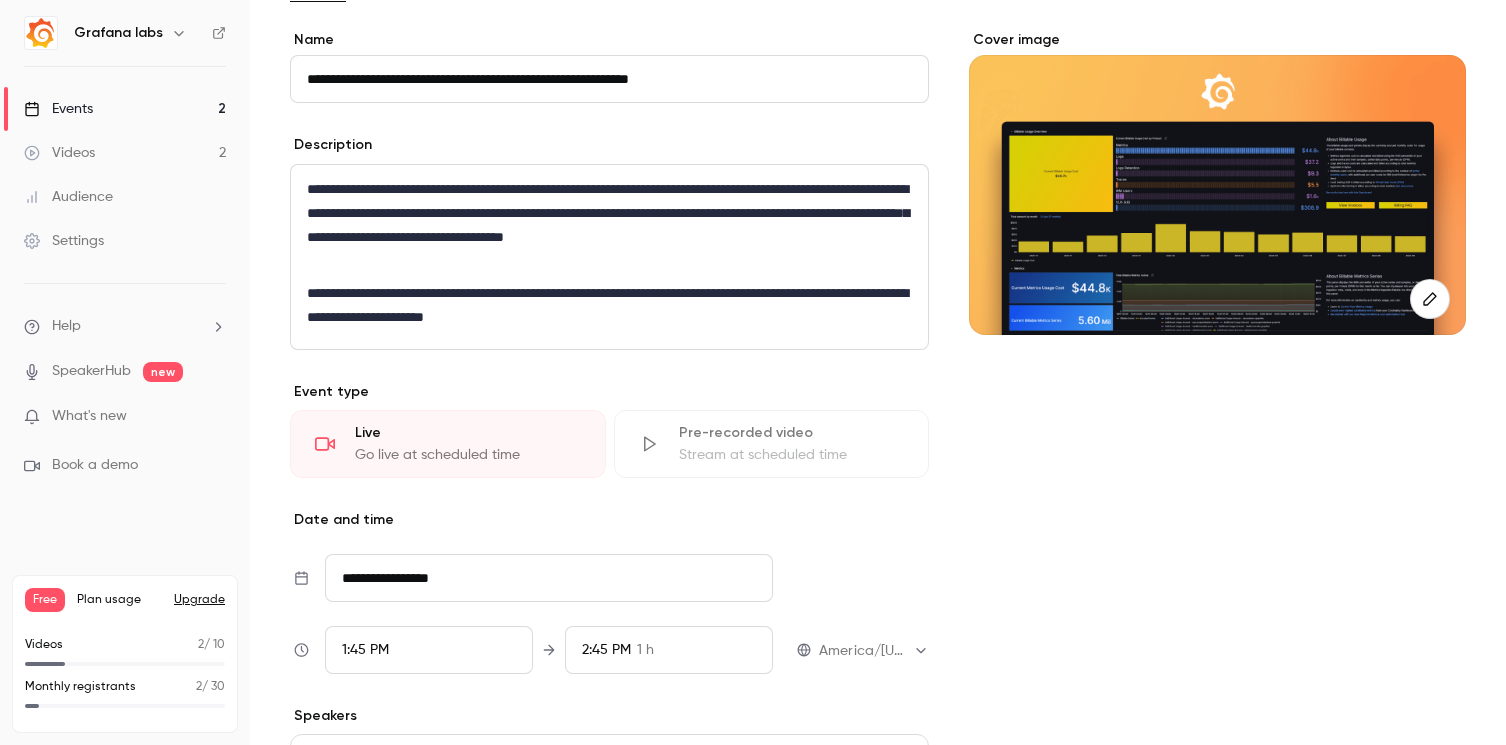 scroll, scrollTop: 0, scrollLeft: 0, axis: both 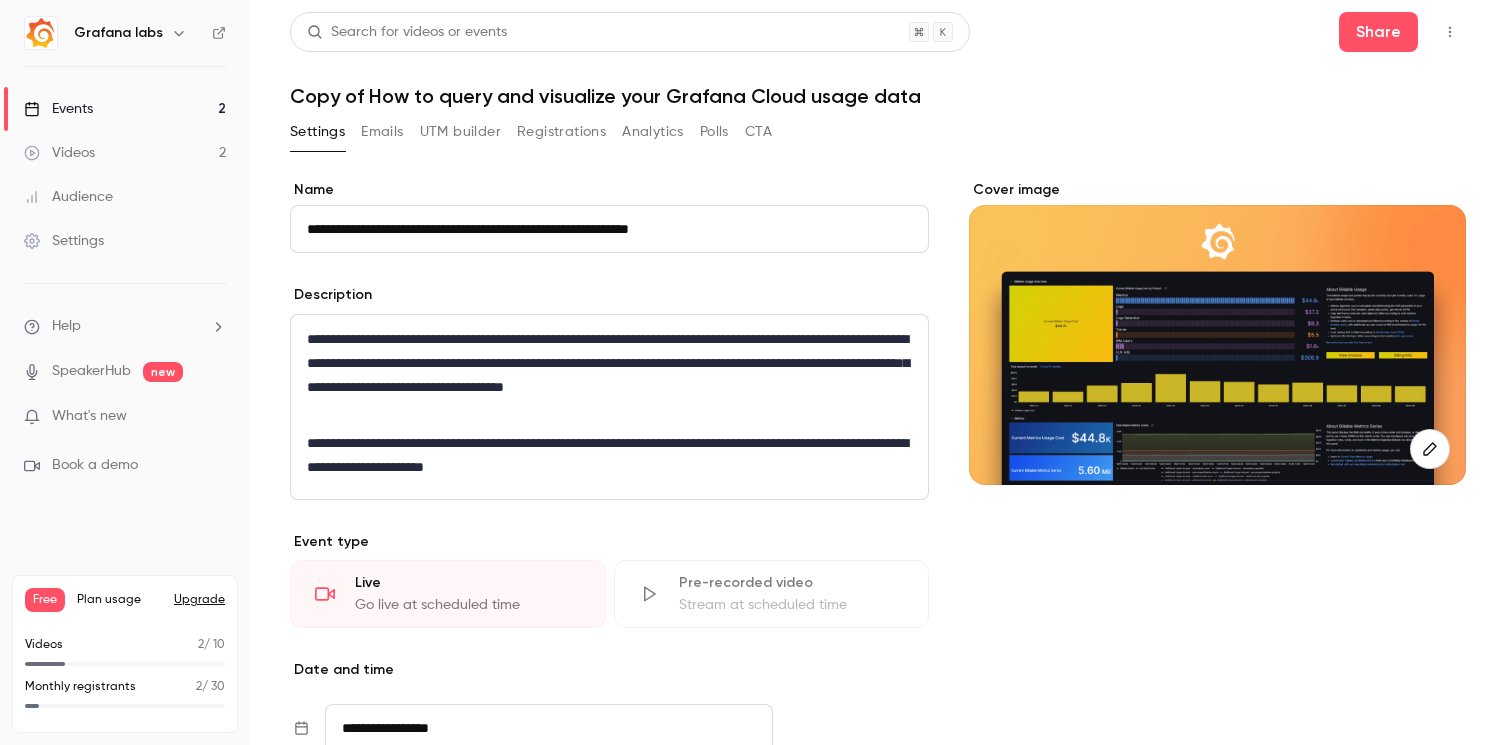 click on "Events 2 Videos 2 Audience Settings" at bounding box center (125, 175) 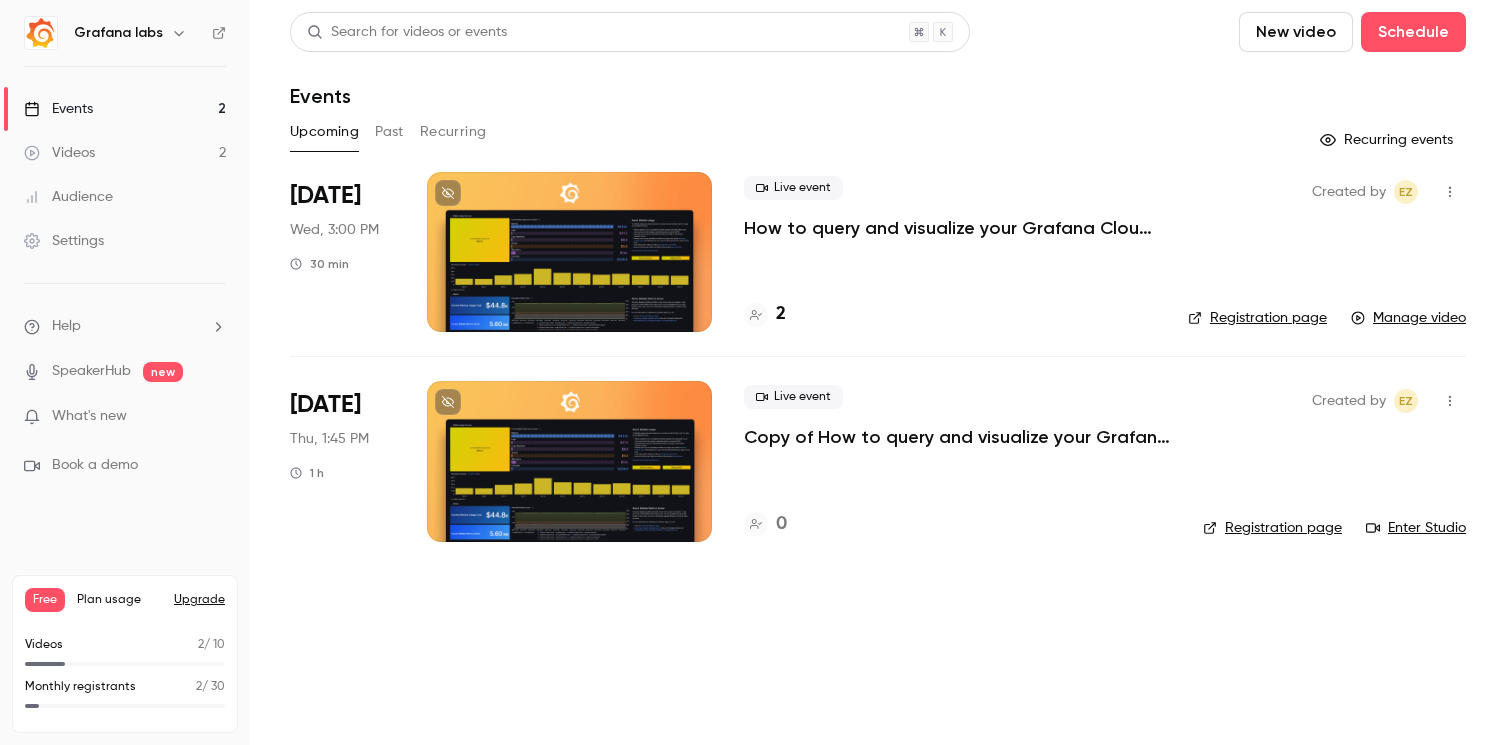 click on "Search for videos or events New video Schedule Events Upcoming Past Recurring Recurring events [DATE] Wed, 3:00 PM 30 min Live event How to query and visualize your Grafana Cloud usage data 2 Created by EZ Registration page Manage video [DATE] Thu, 1:45 PM 1 h Live event Copy of How to query and visualize your Grafana Cloud usage data 0 Created by EZ Registration page Enter Studio" at bounding box center (878, 372) 